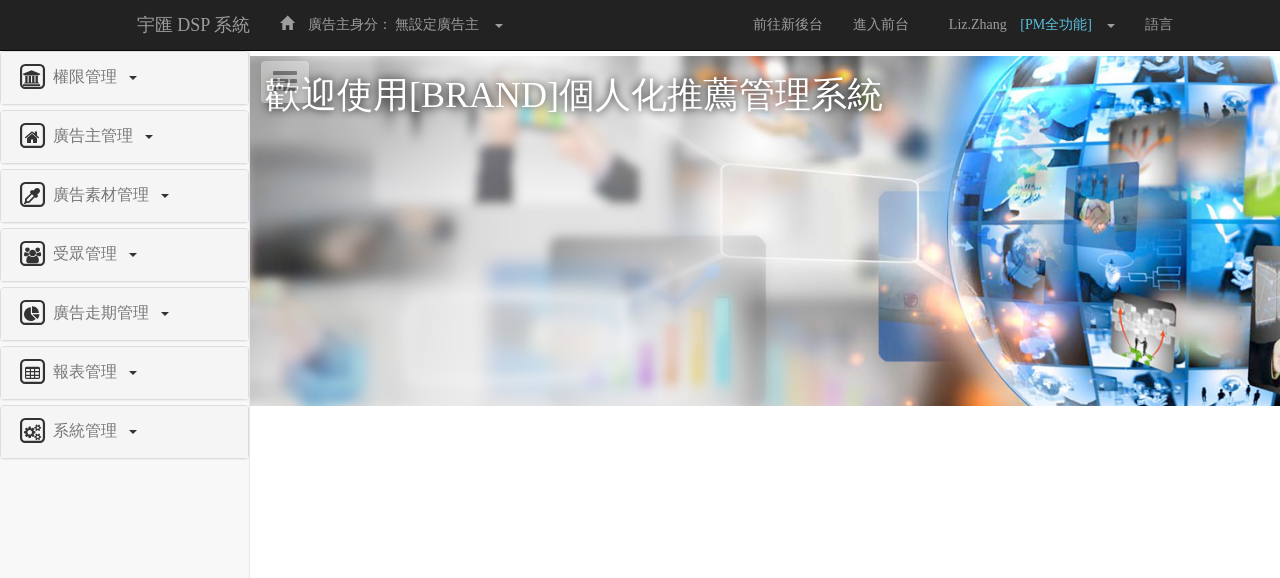 scroll, scrollTop: 0, scrollLeft: 0, axis: both 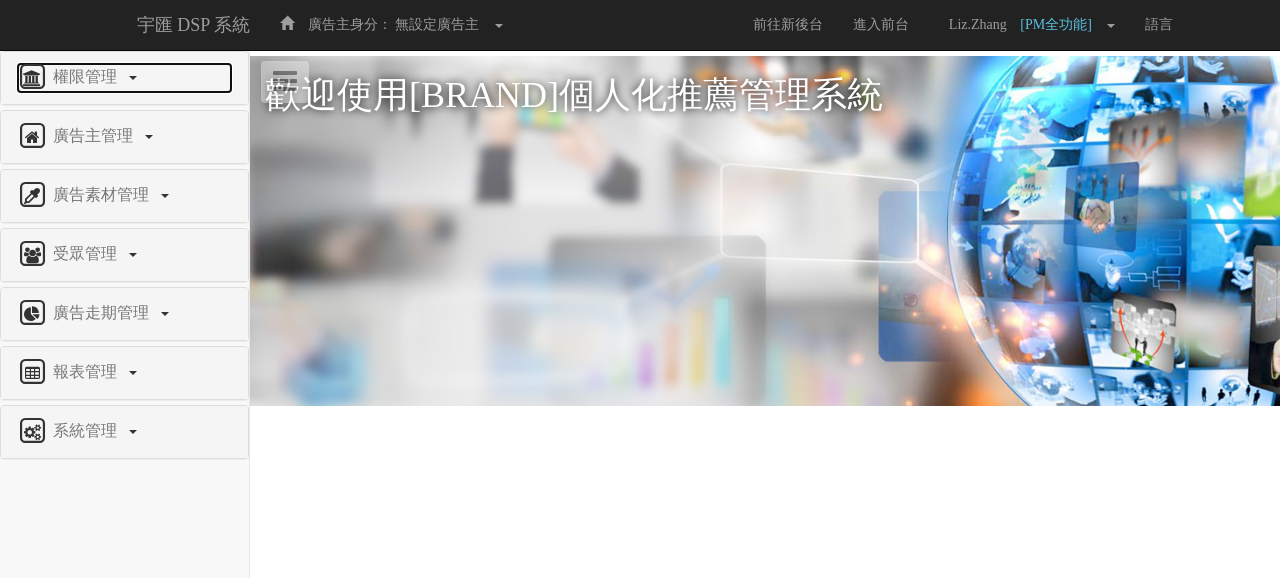click on "權限管理" at bounding box center [87, 76] 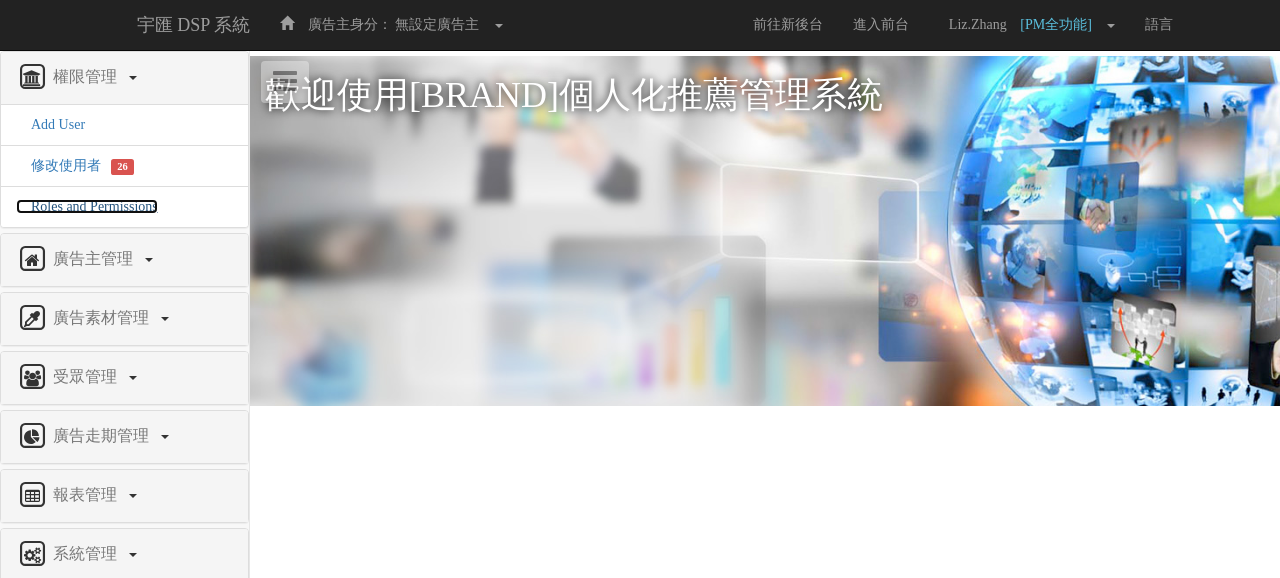 click on "角色與權限" at bounding box center (87, 206) 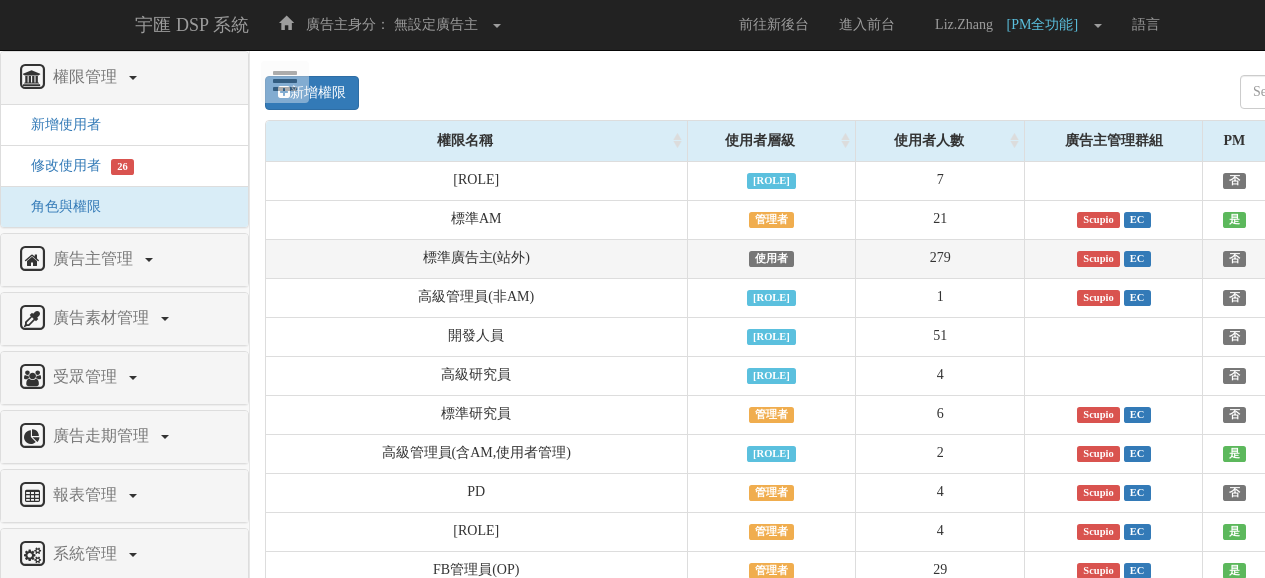 scroll, scrollTop: 0, scrollLeft: 0, axis: both 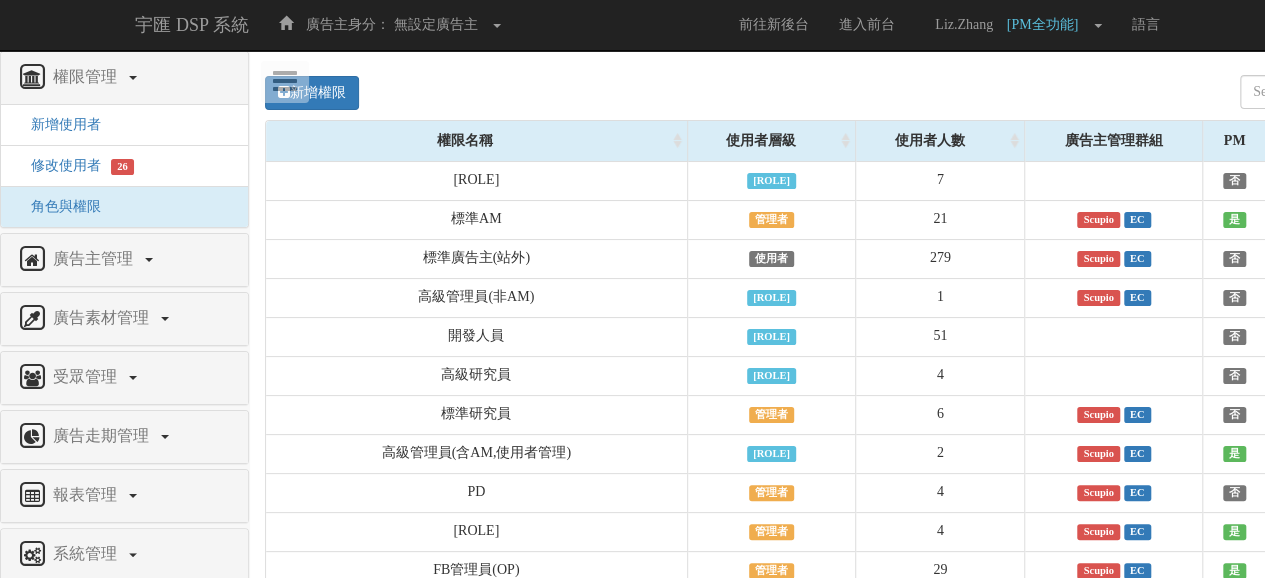 click on "新增權限" at bounding box center (850, 92) 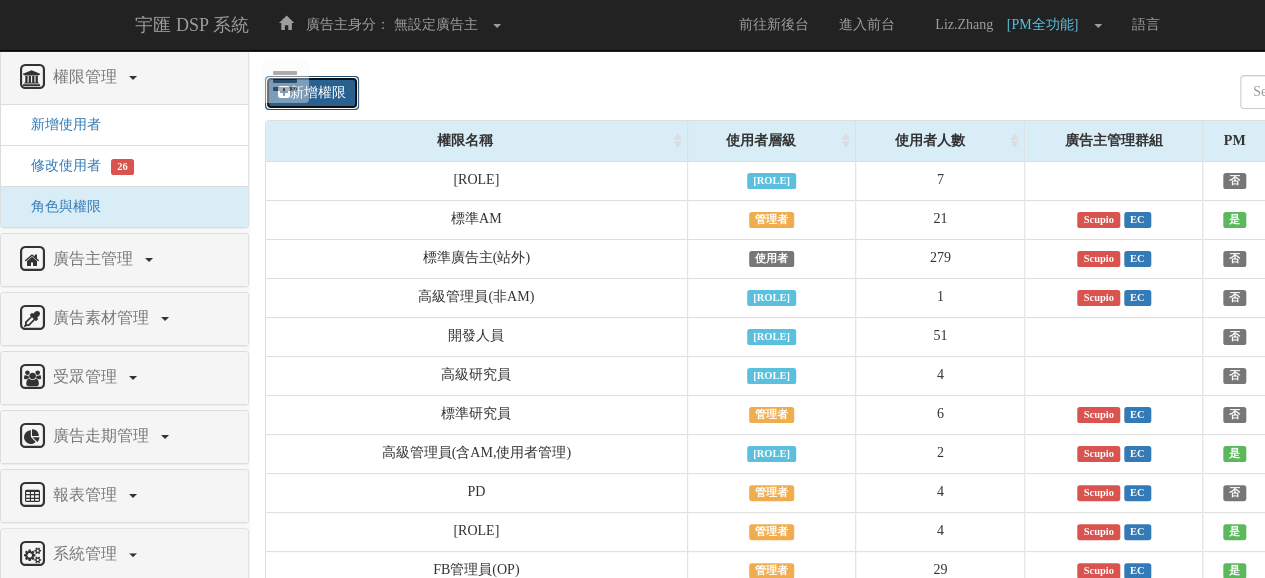 click on "新增權限" at bounding box center (312, 93) 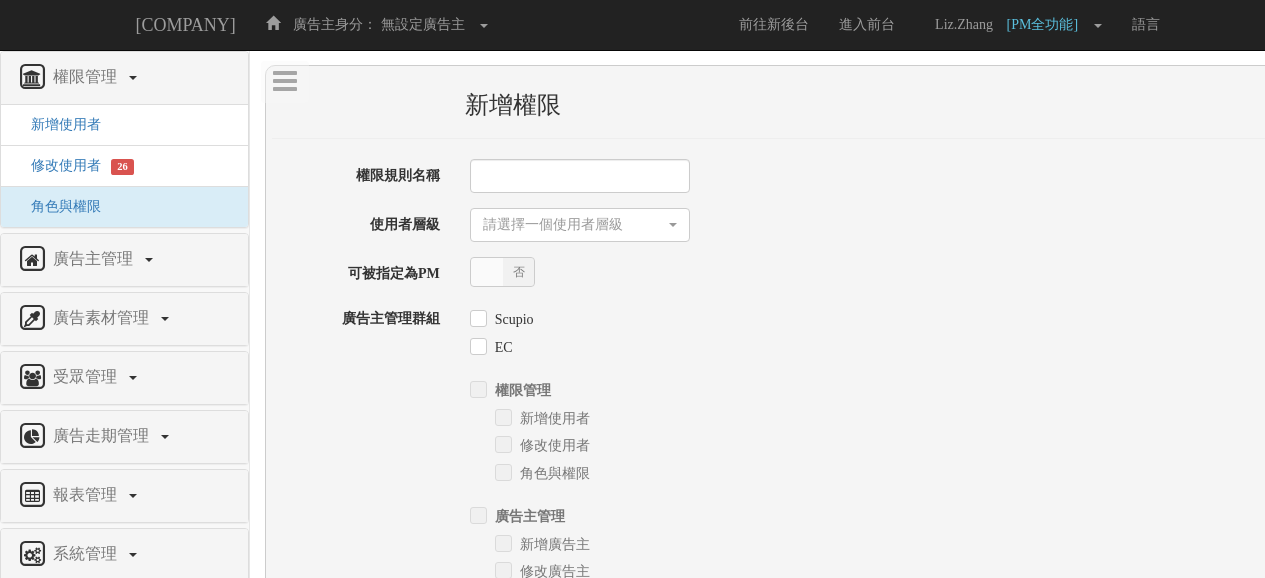 scroll, scrollTop: 0, scrollLeft: 0, axis: both 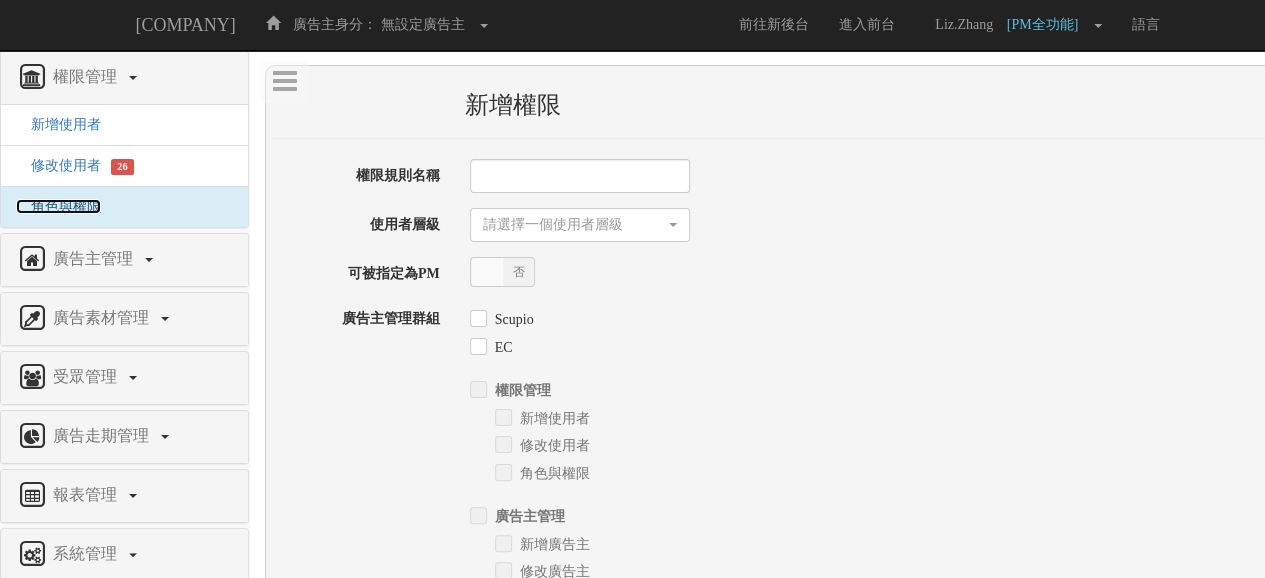 click on "角色與權限" at bounding box center (58, 206) 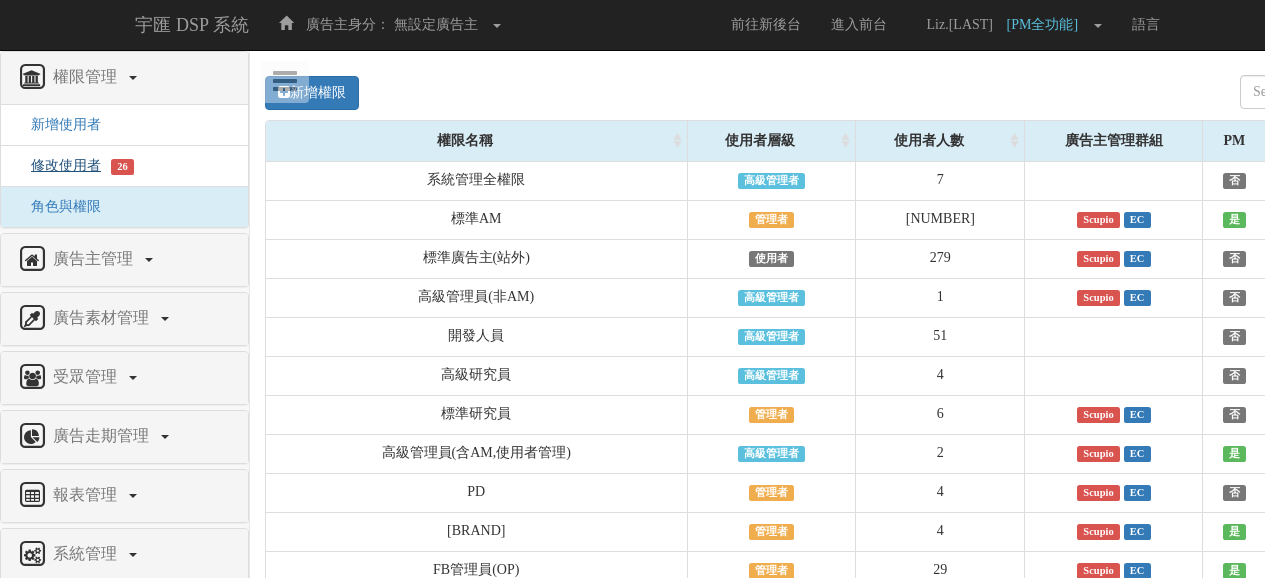 scroll, scrollTop: 0, scrollLeft: 0, axis: both 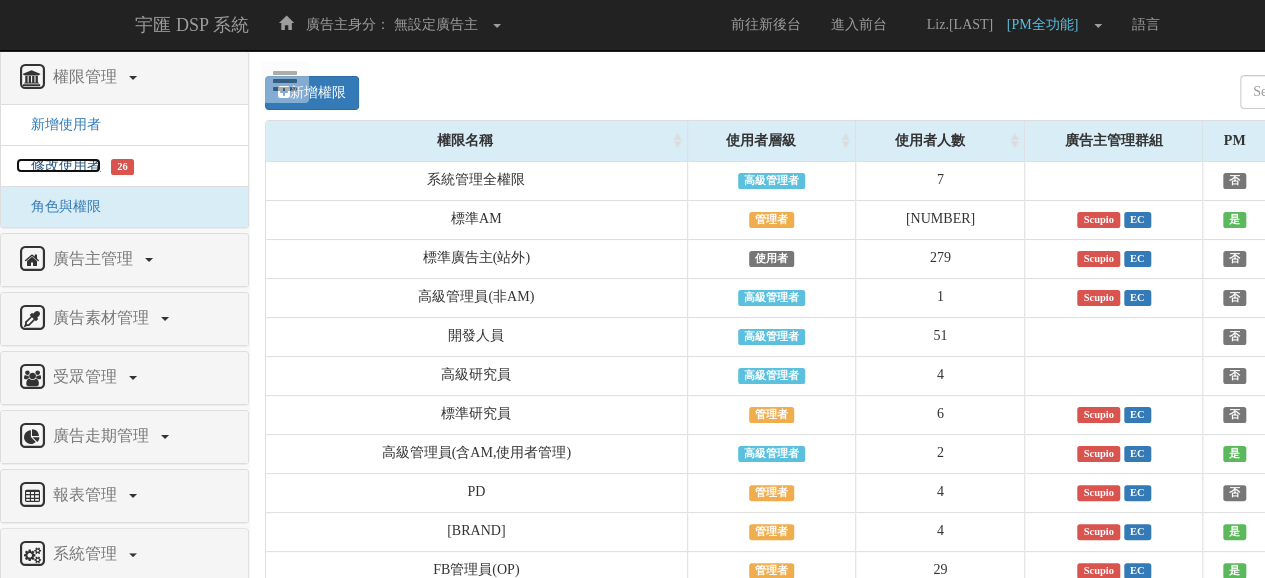 click on "修改使用者" at bounding box center [58, 165] 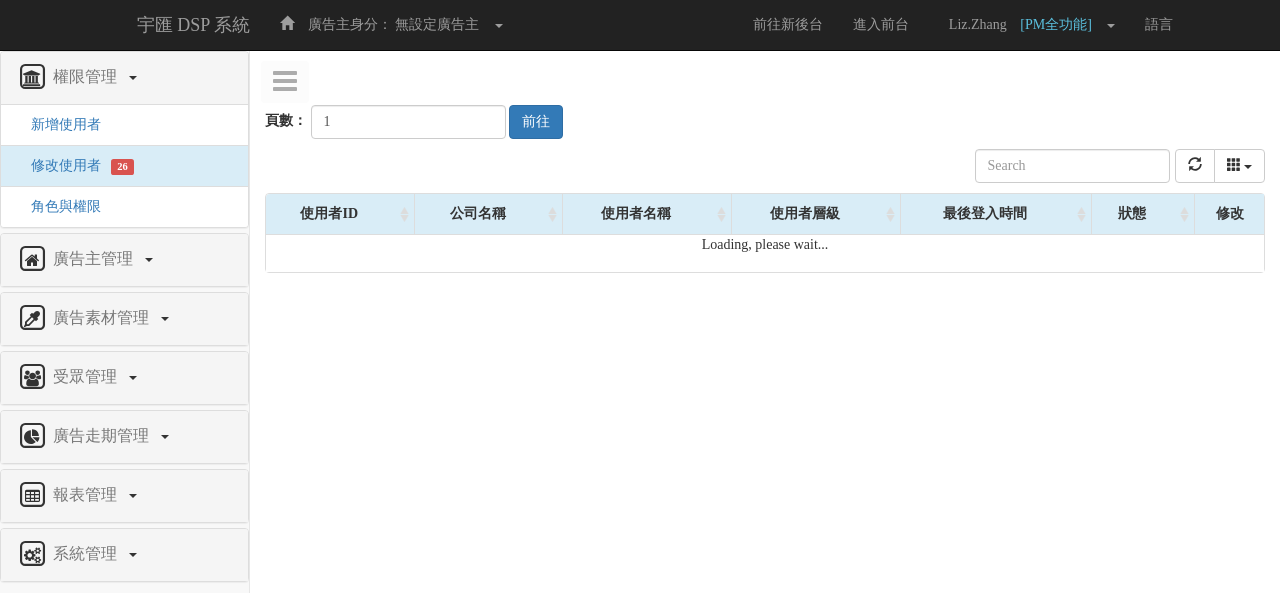 scroll, scrollTop: 0, scrollLeft: 0, axis: both 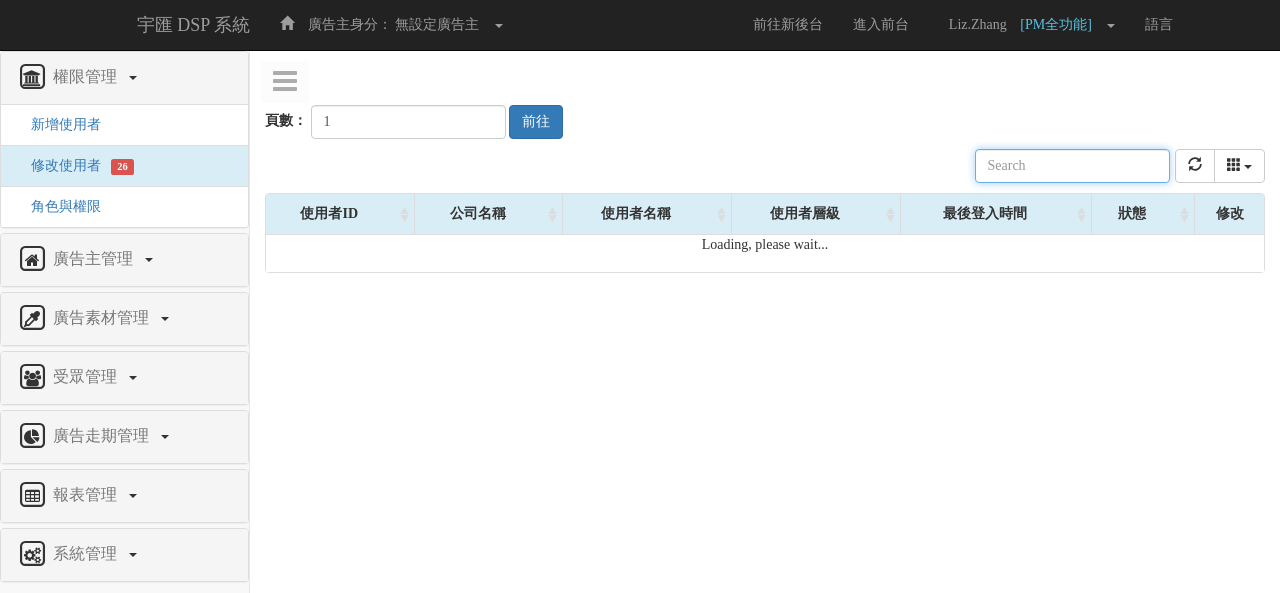 click at bounding box center [1072, 166] 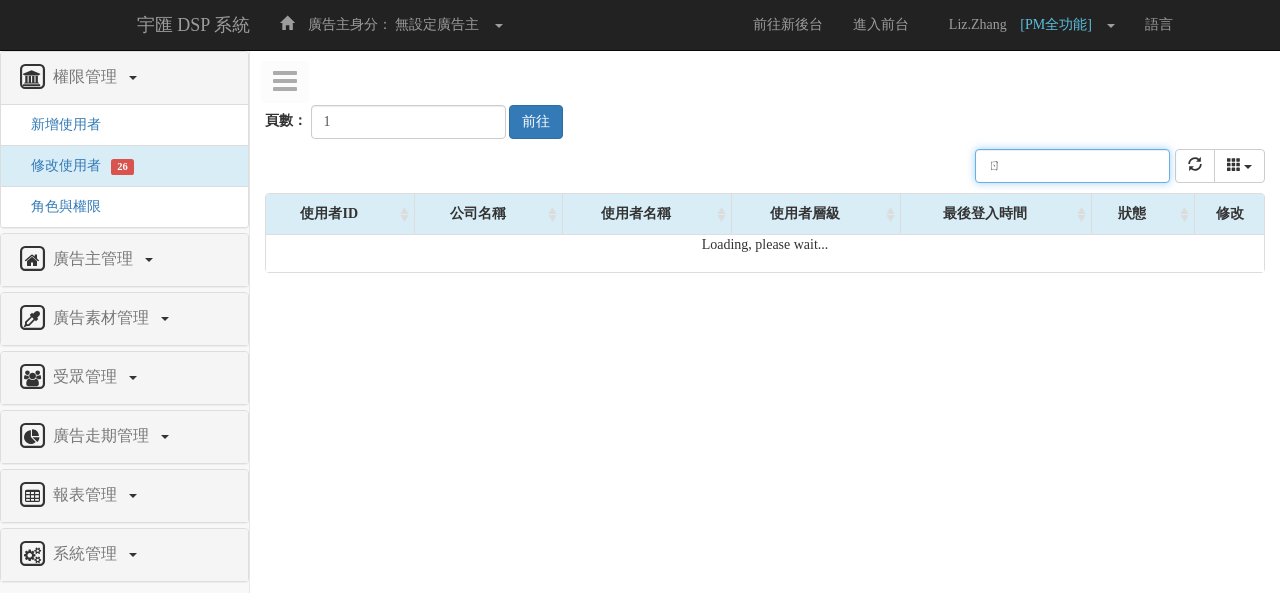 type on "ㄐ" 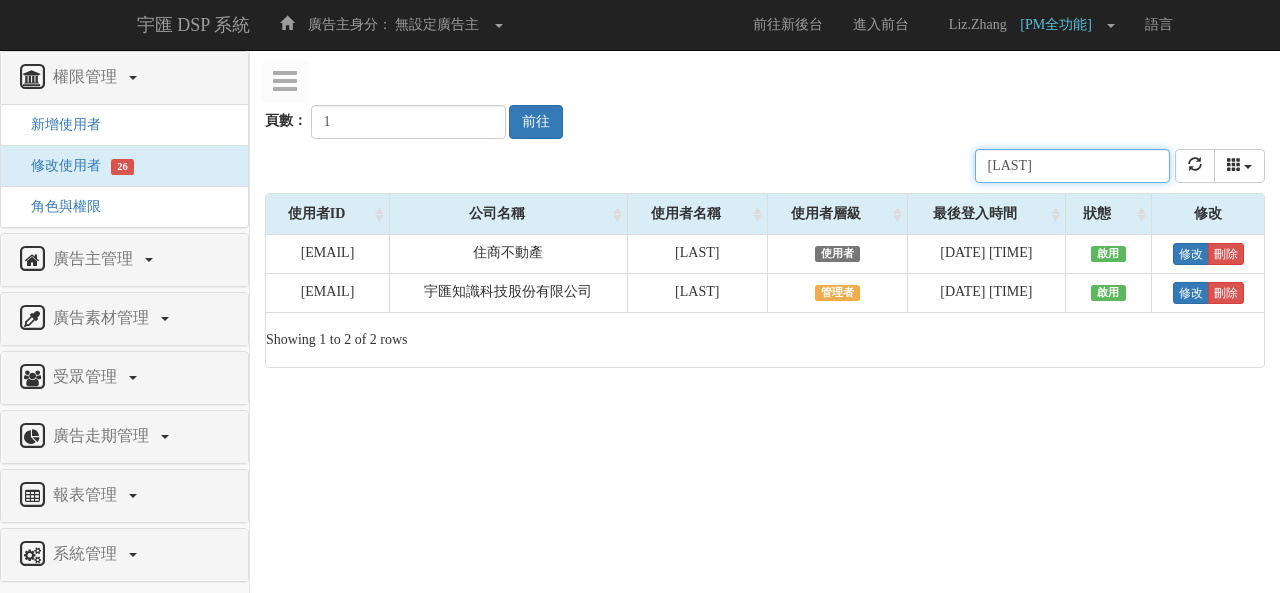 type on "[FIRST]" 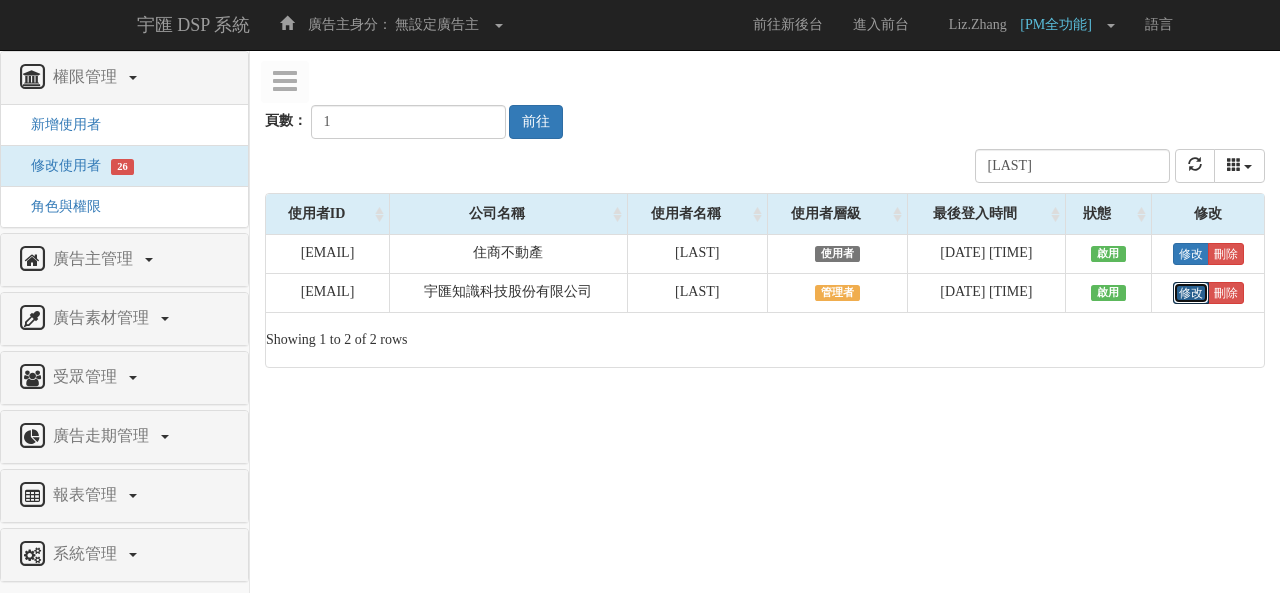 click on "修改" at bounding box center (1191, 293) 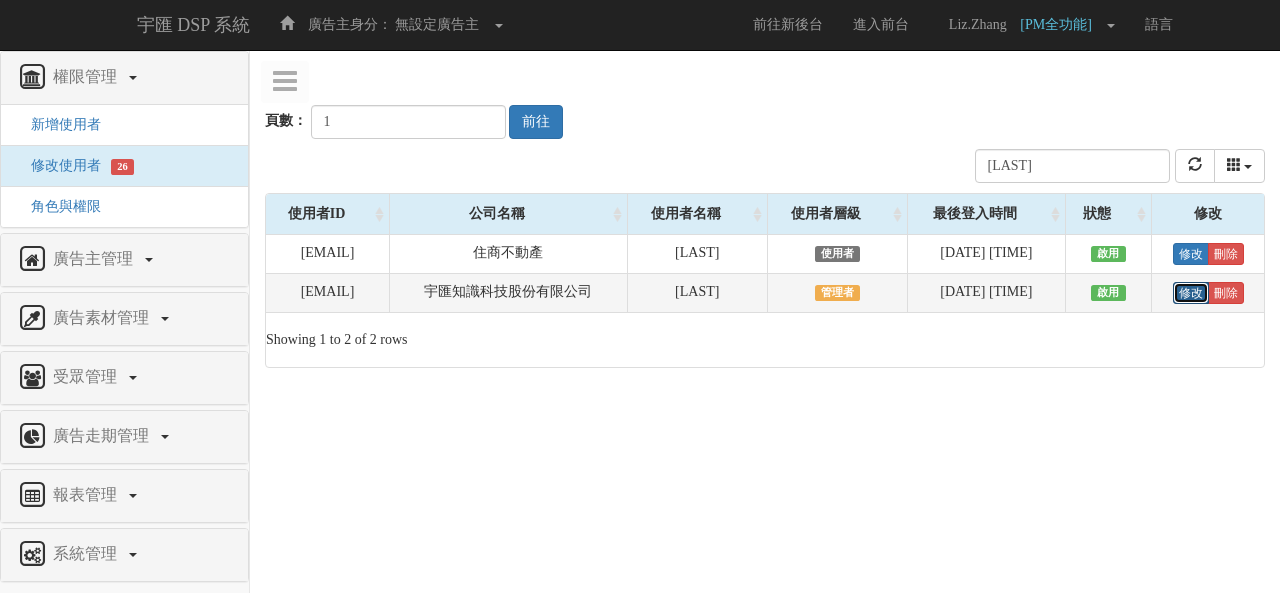 click on "修改" at bounding box center (1191, 293) 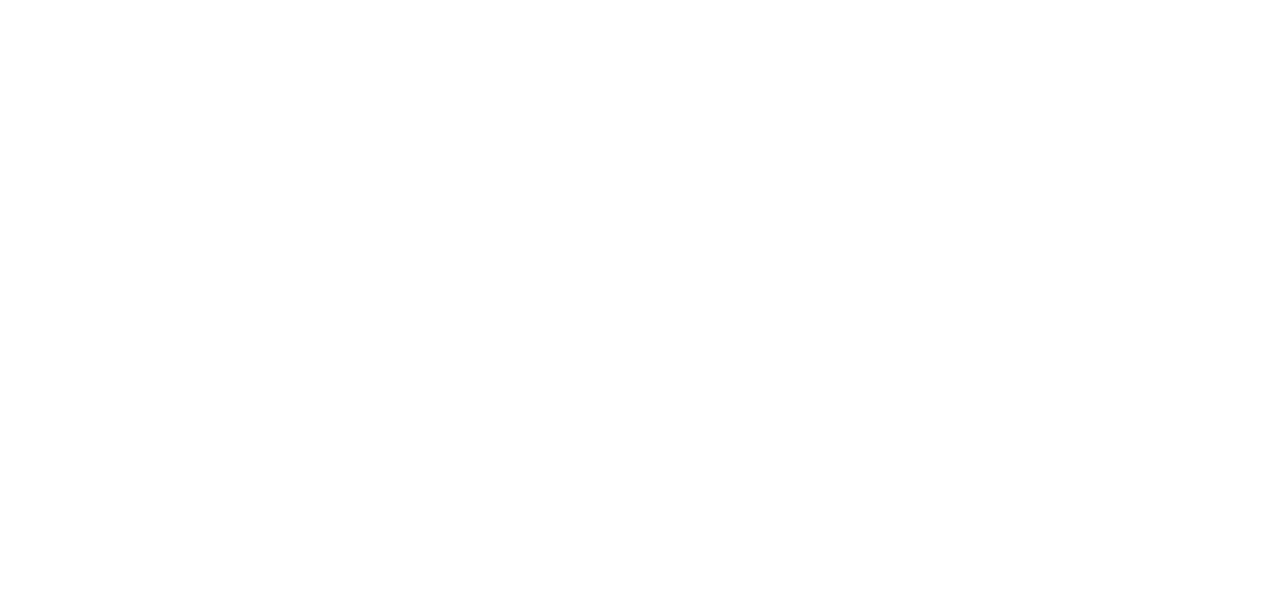 select on "Manager" 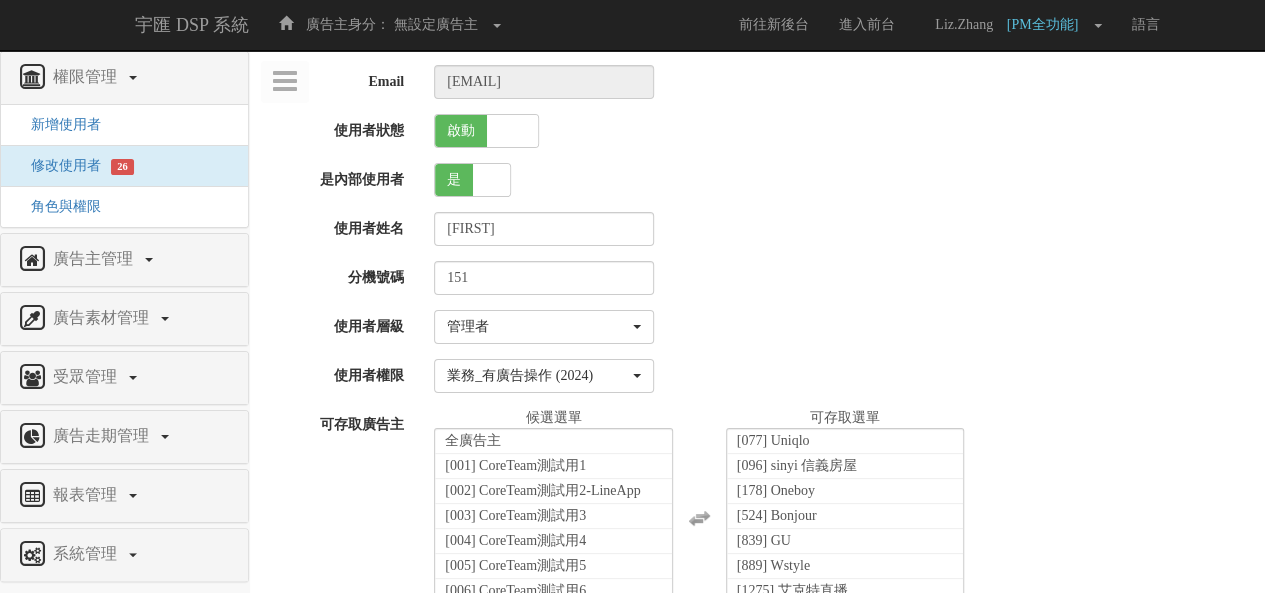 scroll, scrollTop: 1413, scrollLeft: 0, axis: vertical 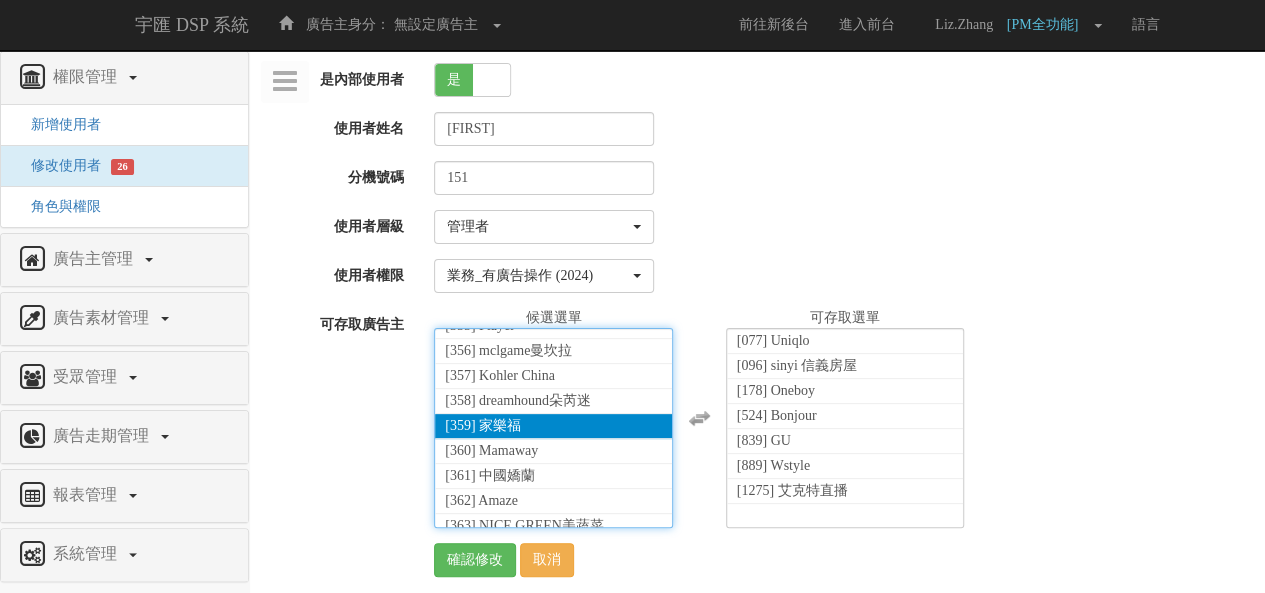 click on "[359] 家樂福" at bounding box center (553, 426) 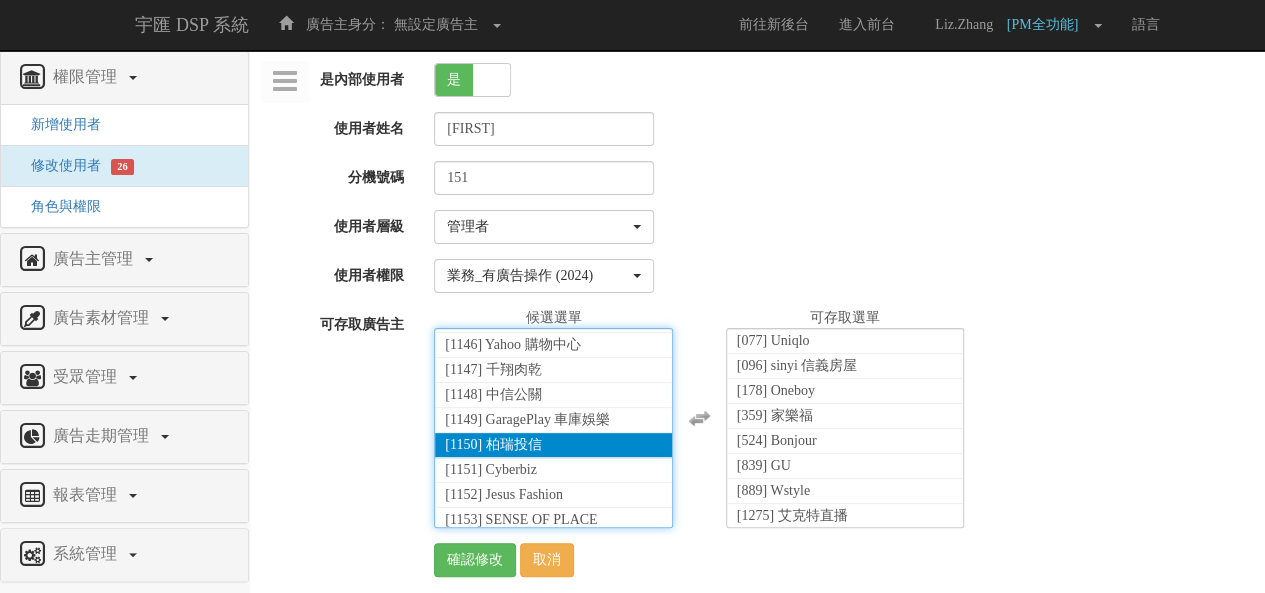 scroll, scrollTop: 28600, scrollLeft: 0, axis: vertical 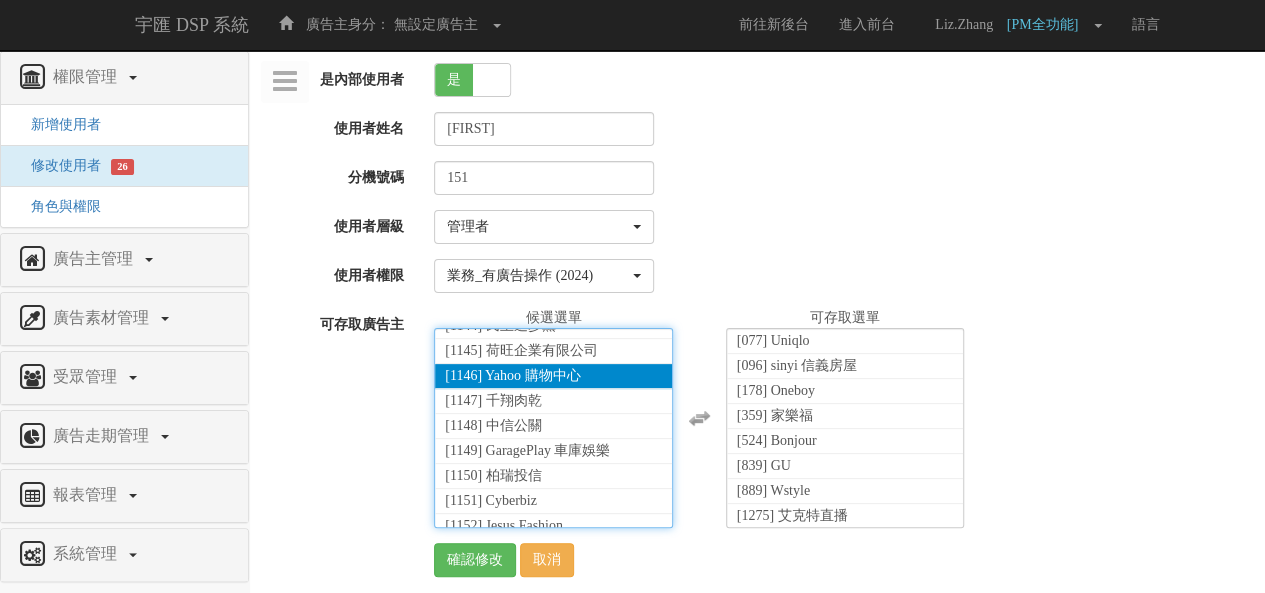 click on "[1146] Yahoo 購物中心" at bounding box center [512, 375] 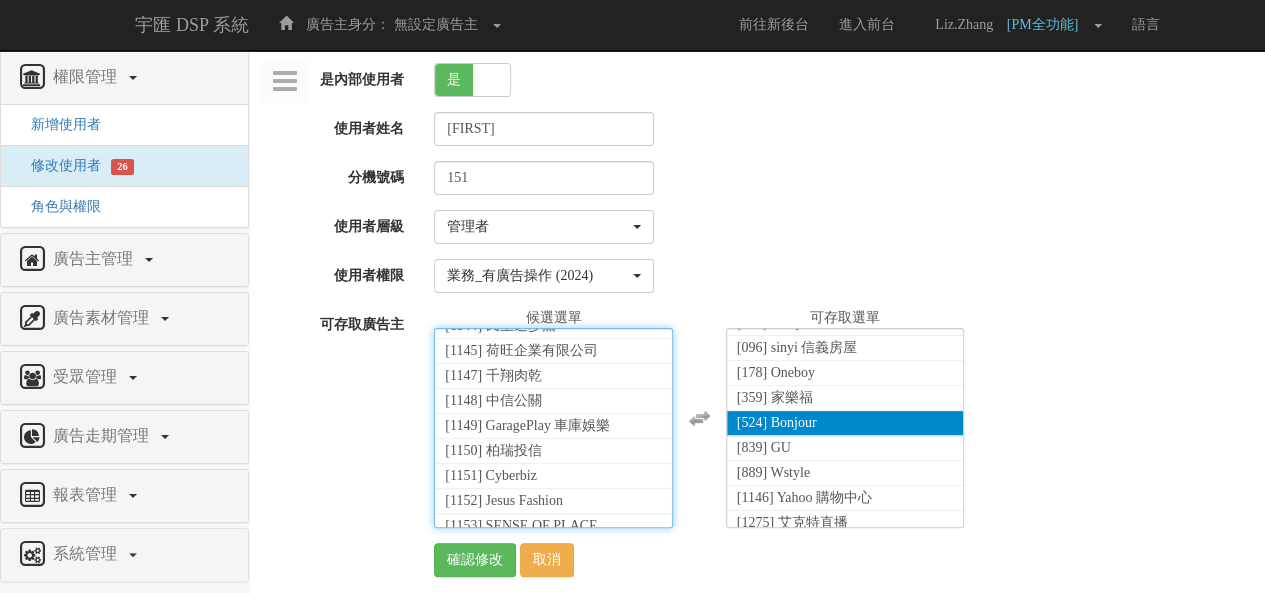 scroll, scrollTop: 23, scrollLeft: 0, axis: vertical 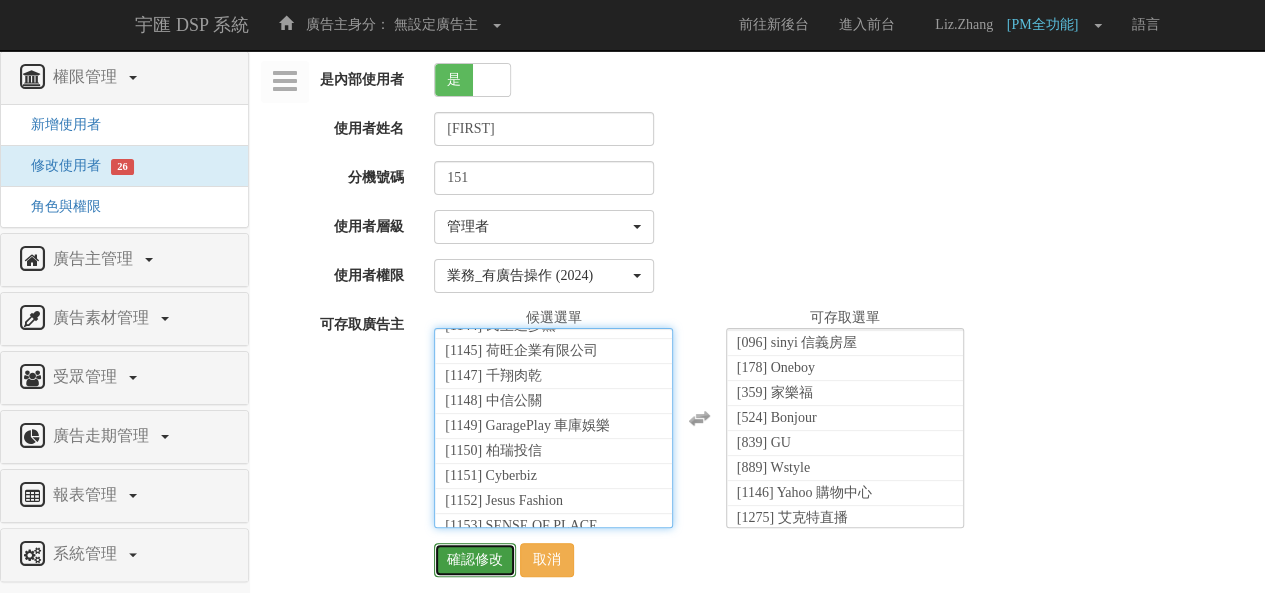 click on "確認修改" at bounding box center [475, 560] 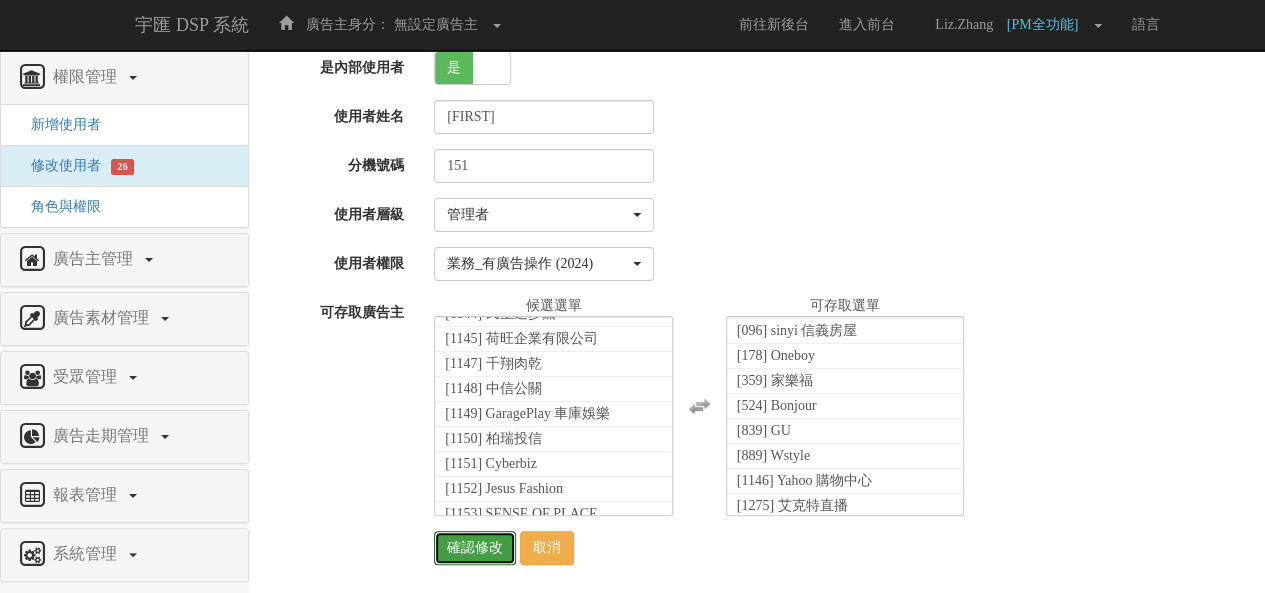 scroll, scrollTop: 115, scrollLeft: 0, axis: vertical 